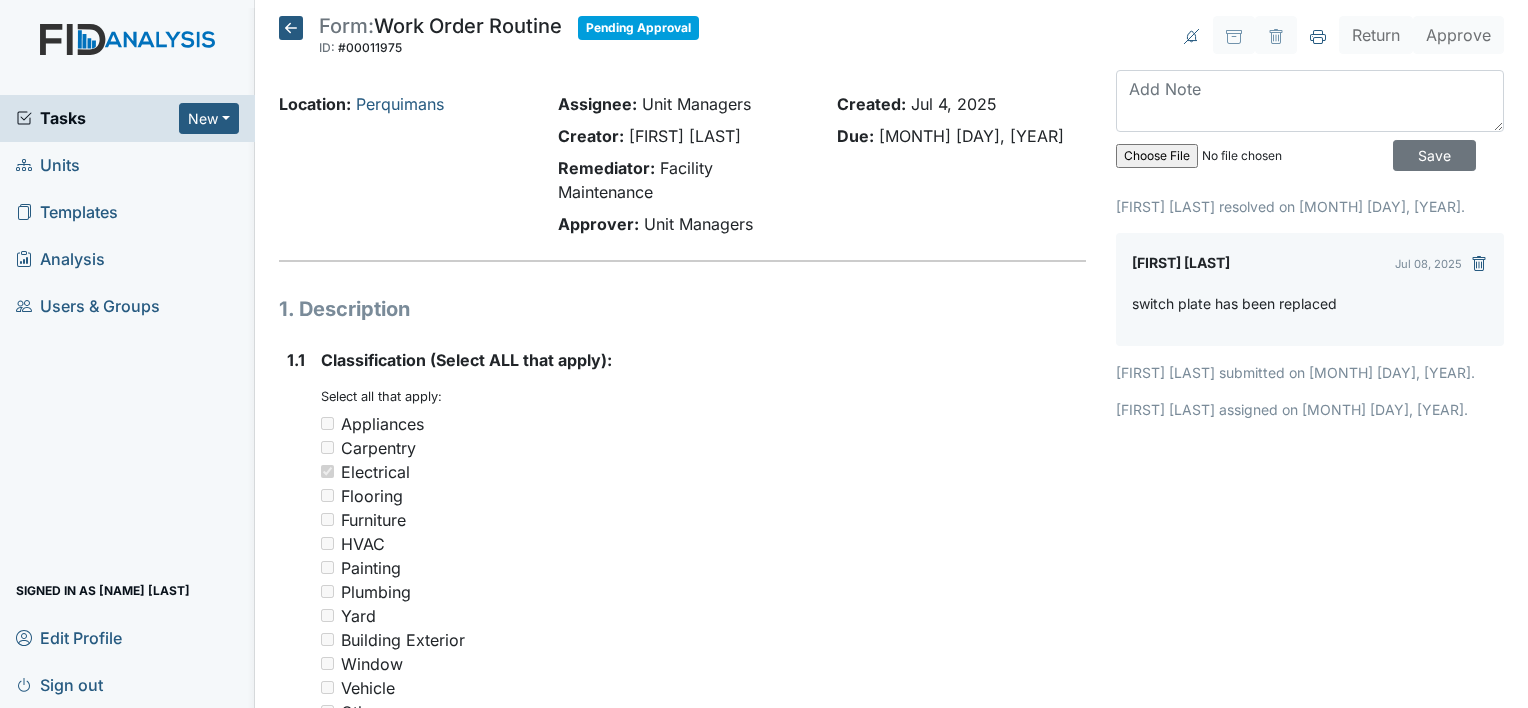 scroll, scrollTop: 0, scrollLeft: 0, axis: both 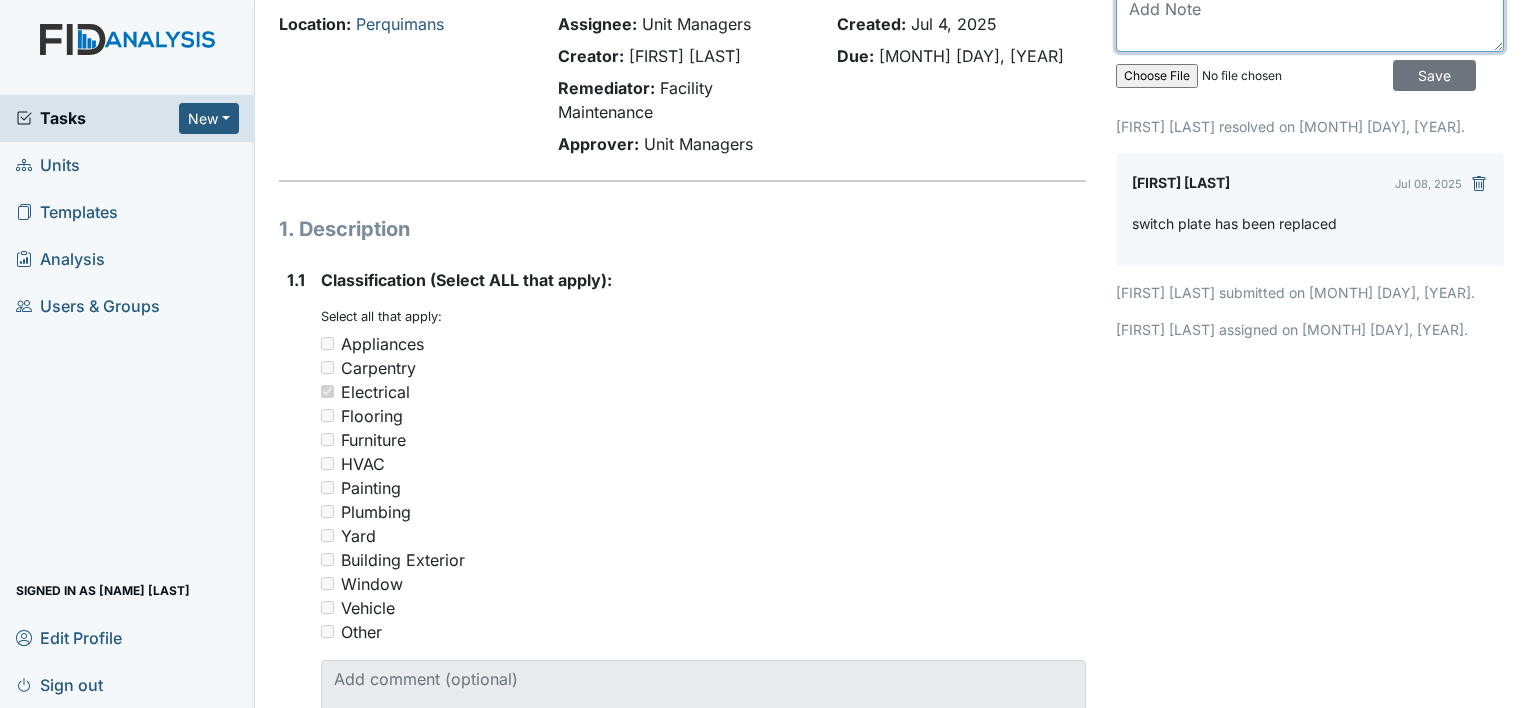 drag, startPoint x: 1360, startPoint y: 44, endPoint x: 1400, endPoint y: 95, distance: 64.815125 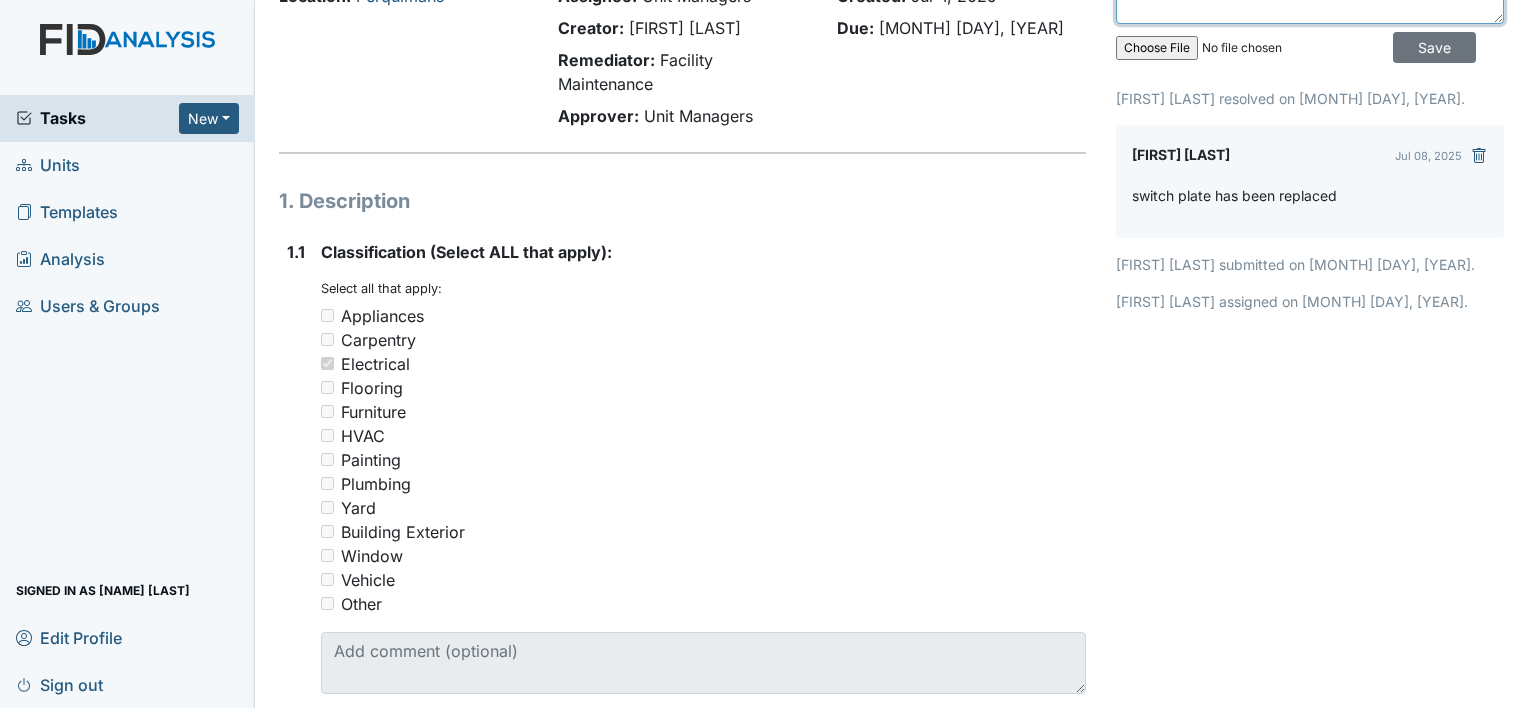 scroll, scrollTop: 120, scrollLeft: 0, axis: vertical 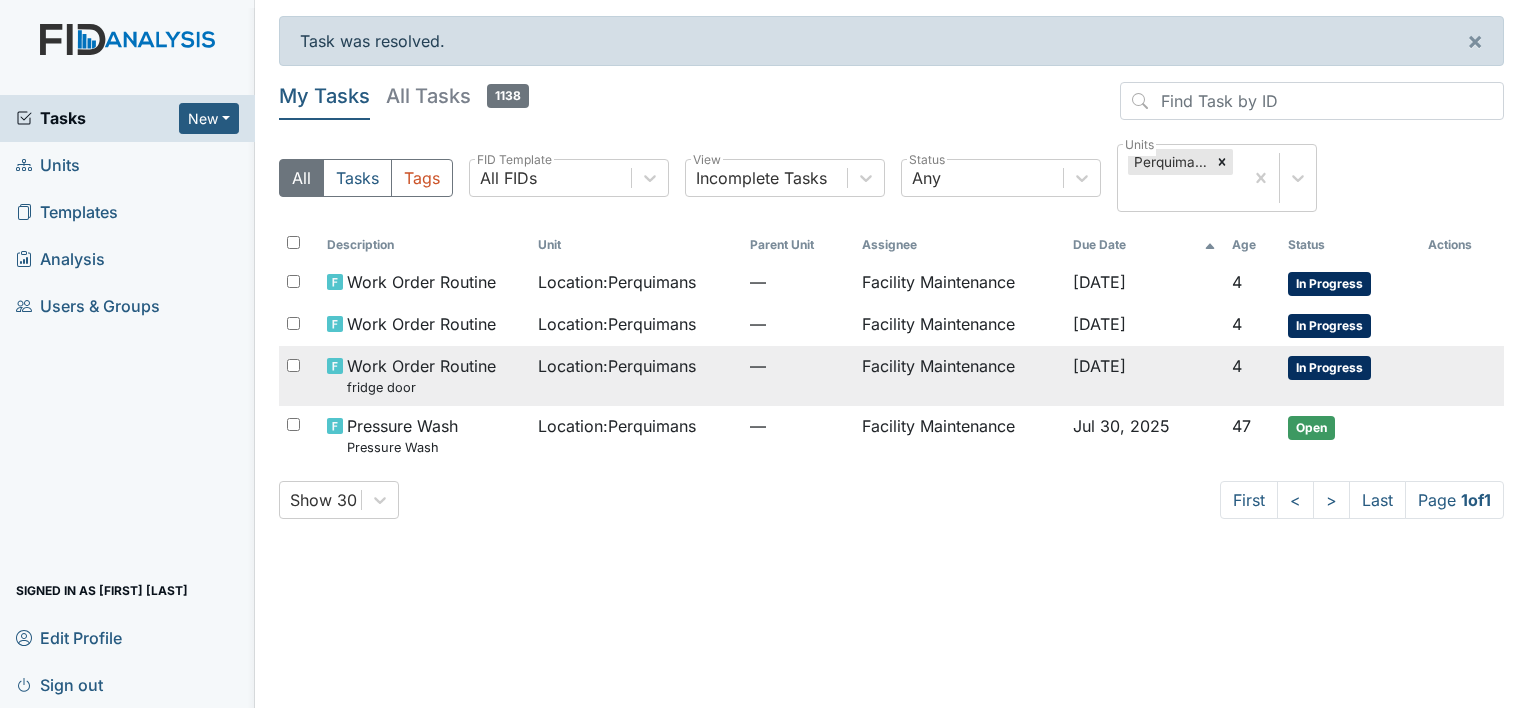 click on "Location :  Perquimans" at bounding box center [635, 283] 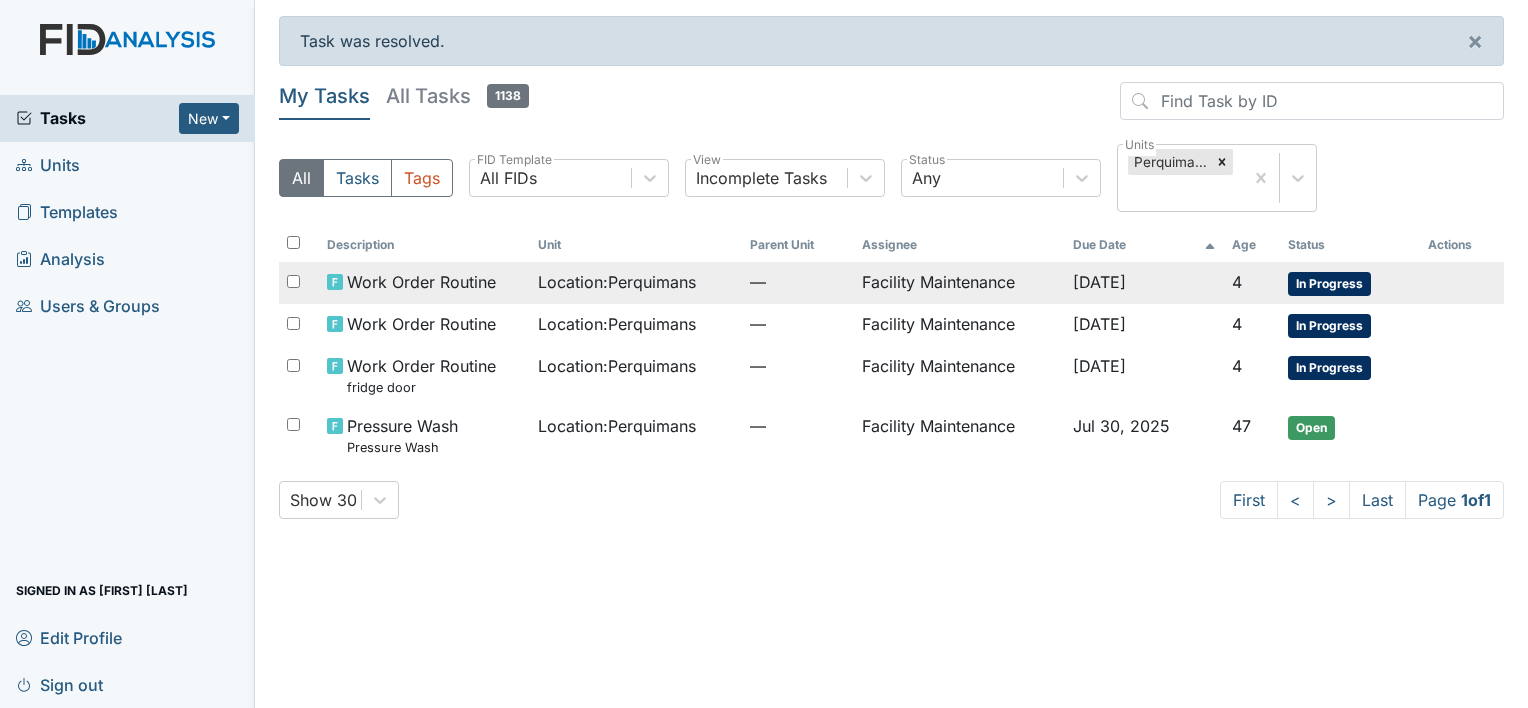 click on "Work Order Routine" at bounding box center [421, 282] 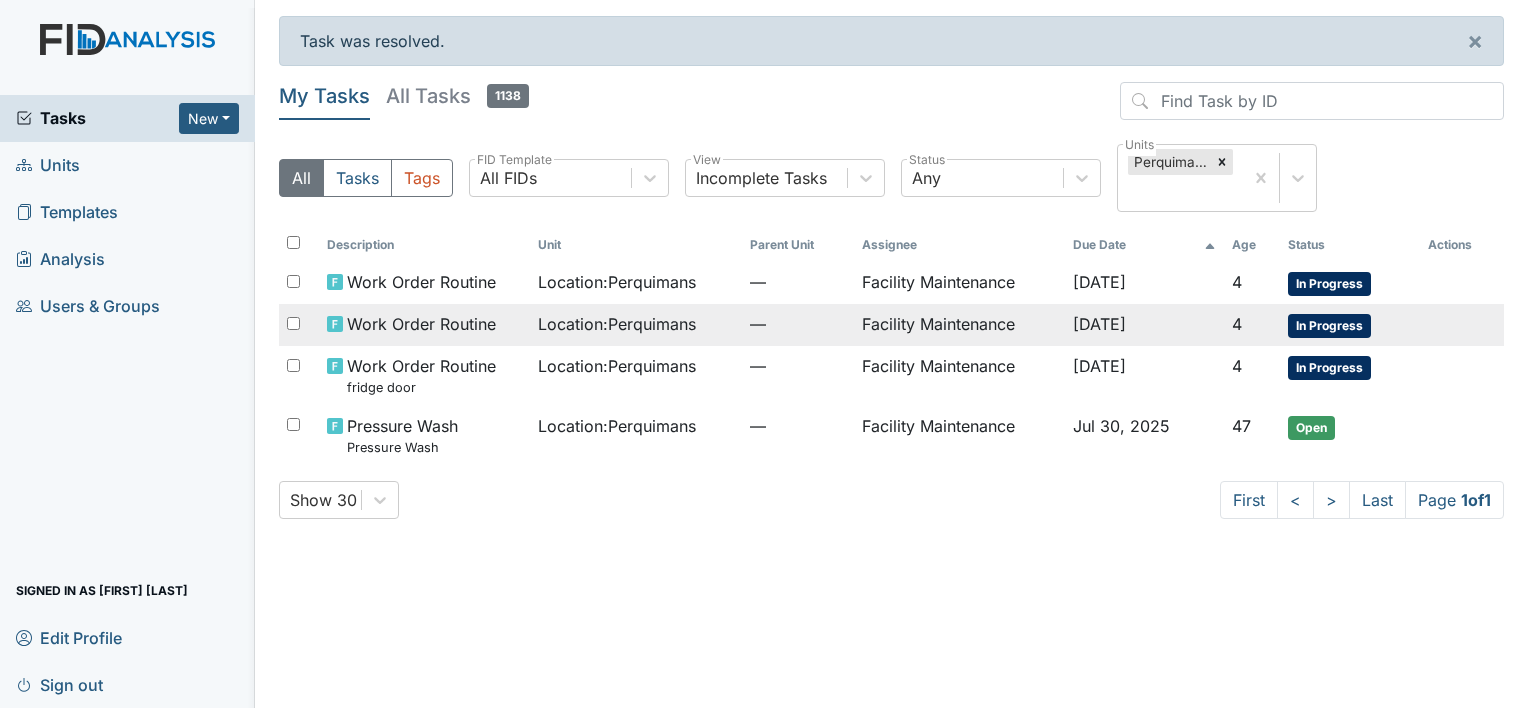 click on "Work Order Routine" at bounding box center [421, 282] 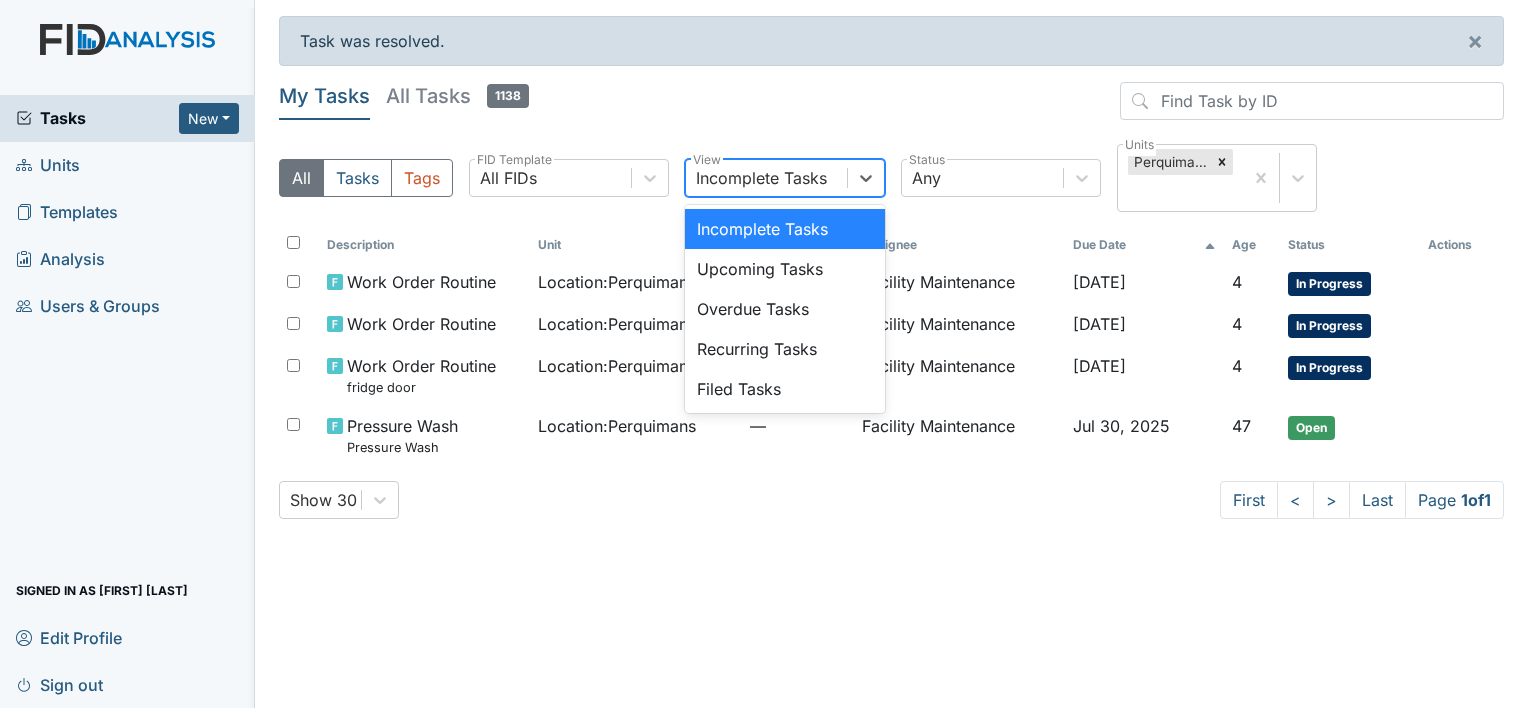 click on "Incomplete Tasks" at bounding box center [761, 178] 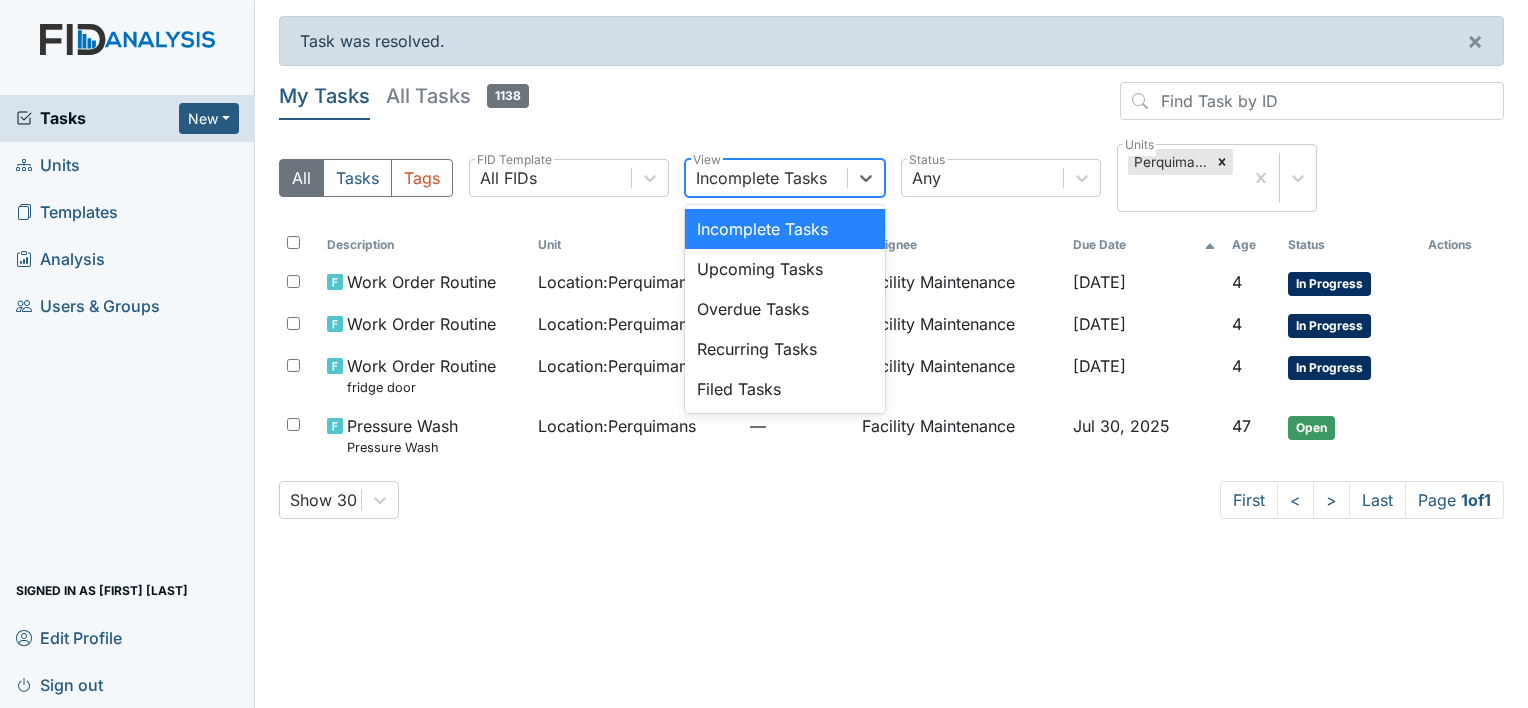 click on "Incomplete Tasks" at bounding box center (785, 229) 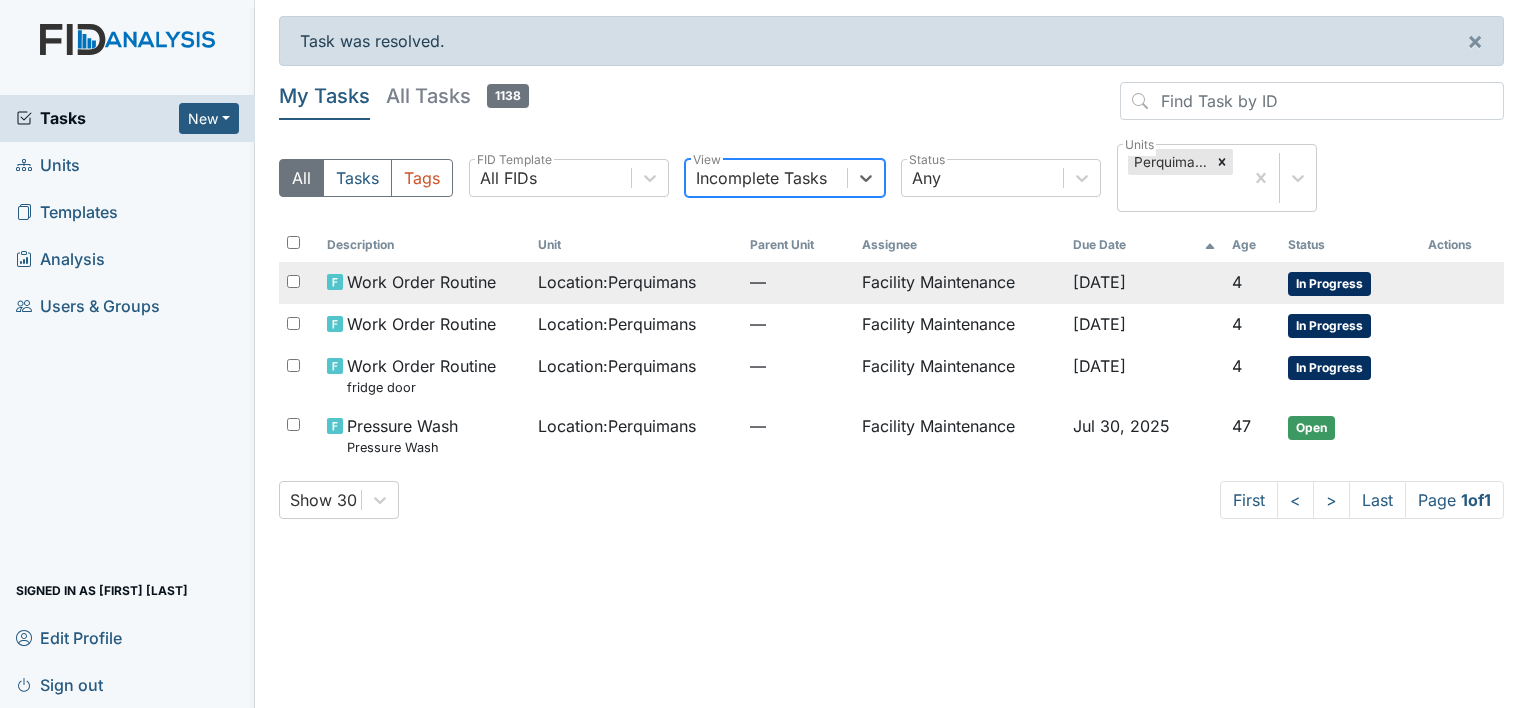 click on "Location :  Perquimans" at bounding box center [617, 282] 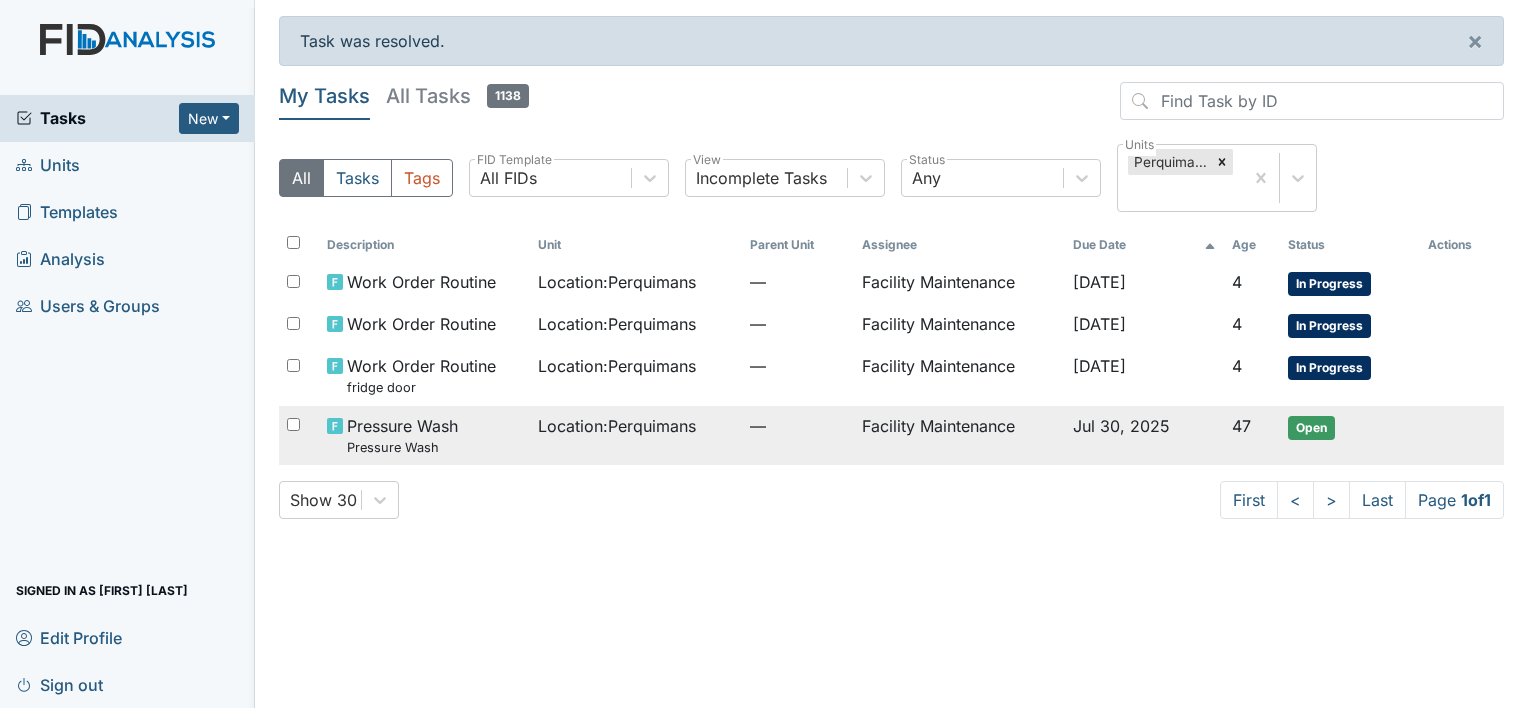 click on "Facility Maintenance" at bounding box center (959, 283) 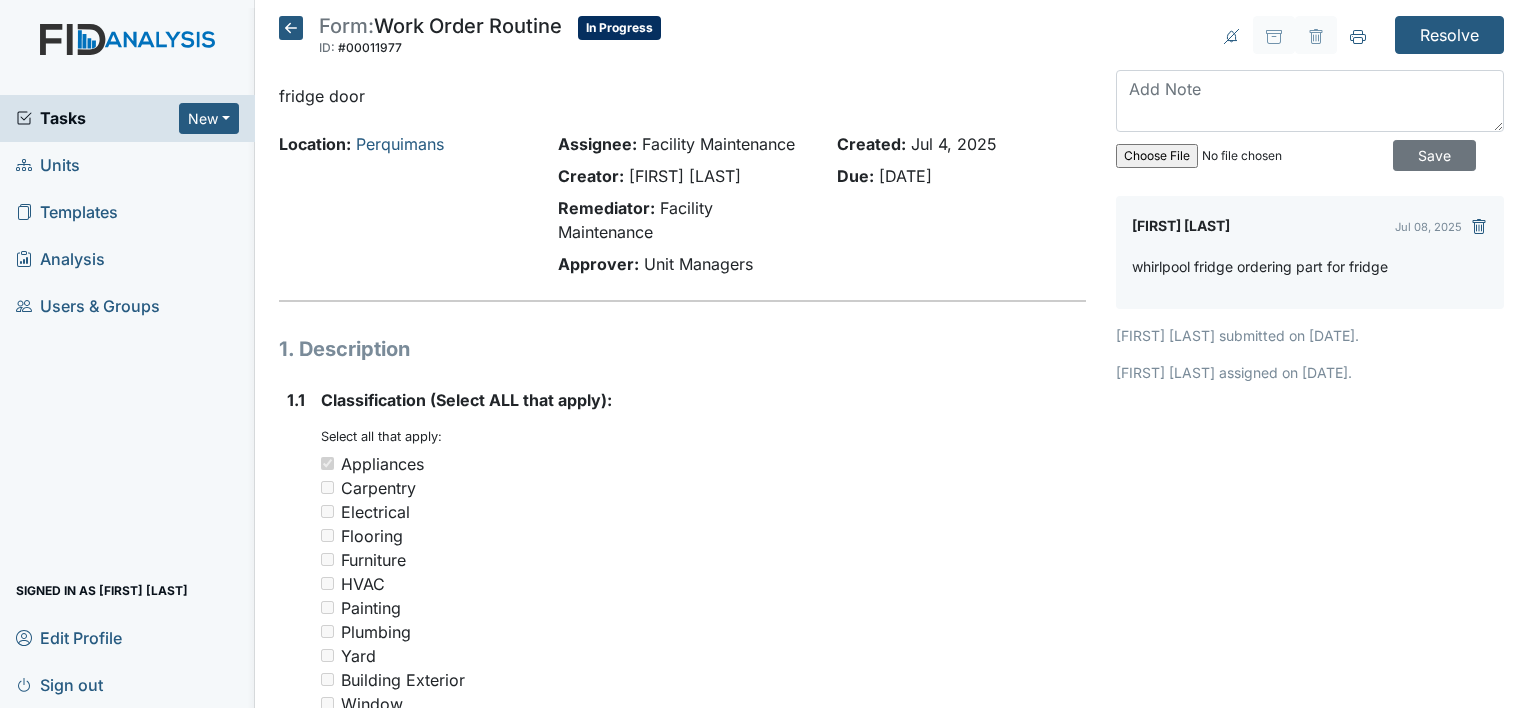 scroll, scrollTop: 0, scrollLeft: 0, axis: both 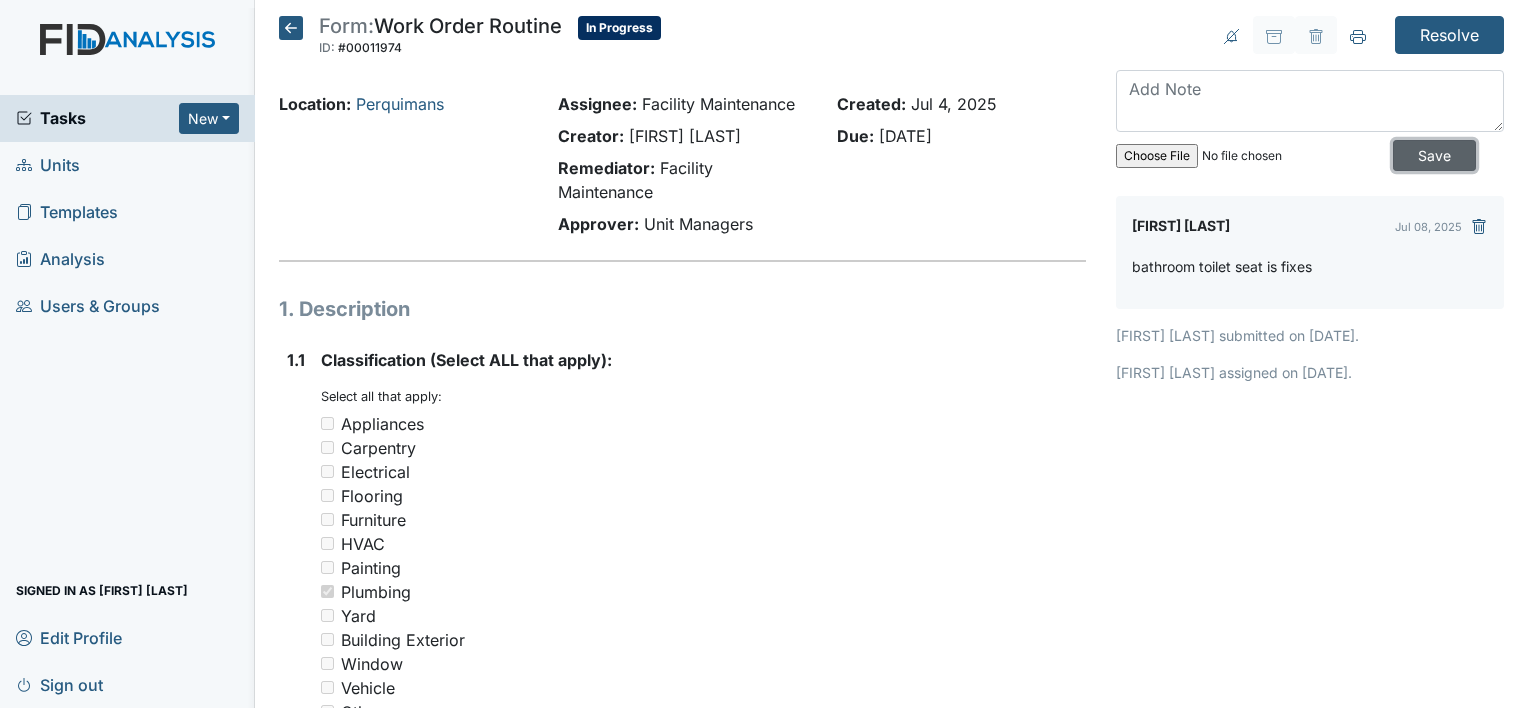 click on "Save" at bounding box center (1434, 155) 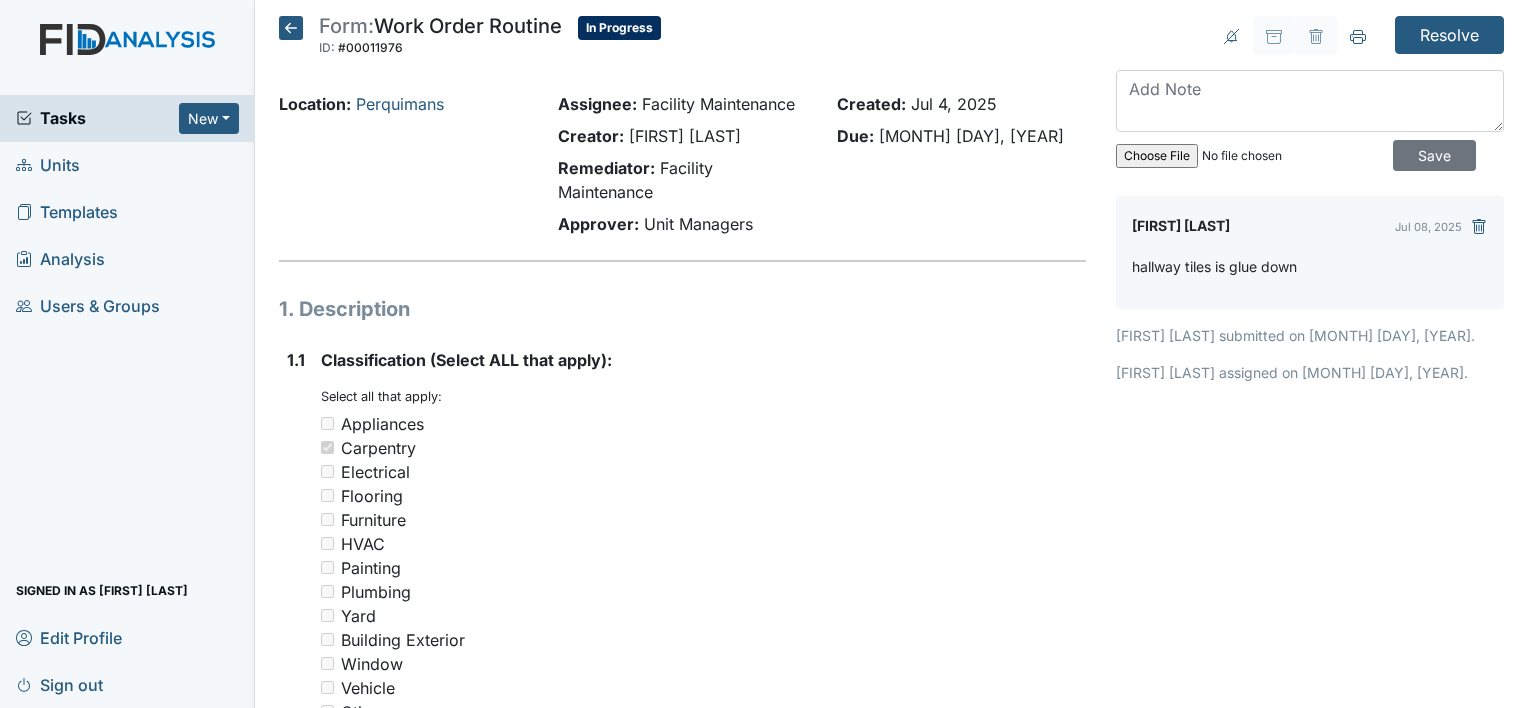 scroll, scrollTop: 0, scrollLeft: 0, axis: both 